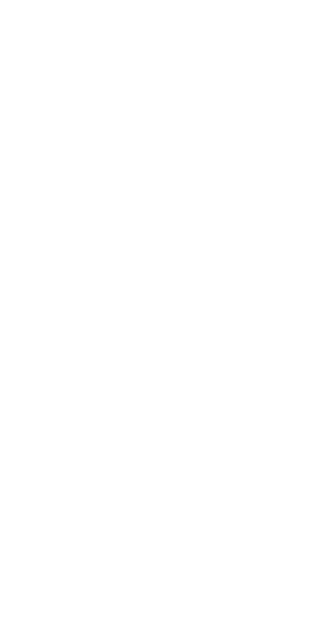 scroll, scrollTop: 0, scrollLeft: 0, axis: both 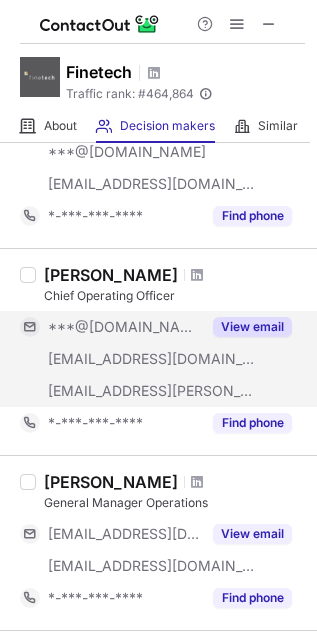 click on "View email" at bounding box center (252, 327) 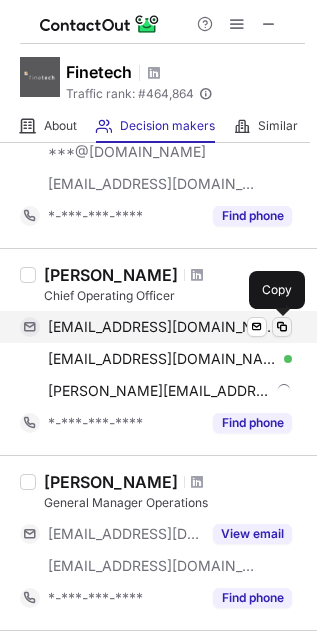 click at bounding box center [282, 327] 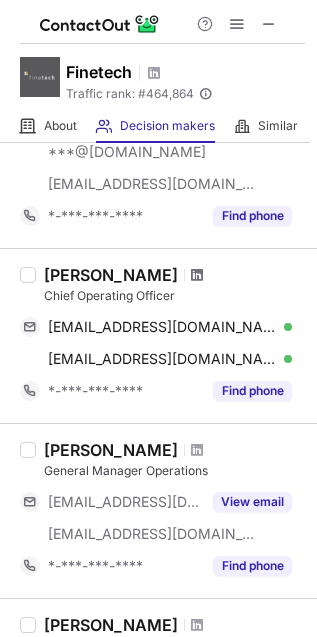 type 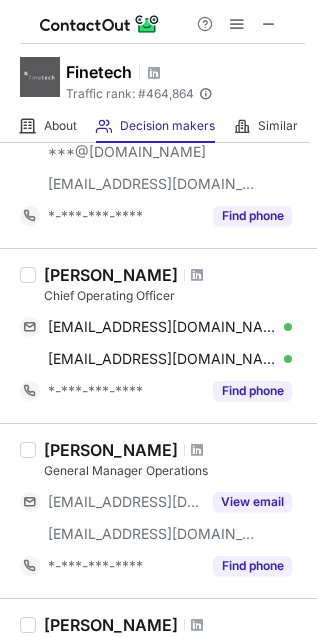 click on "Jennifer Perez" at bounding box center [174, 275] 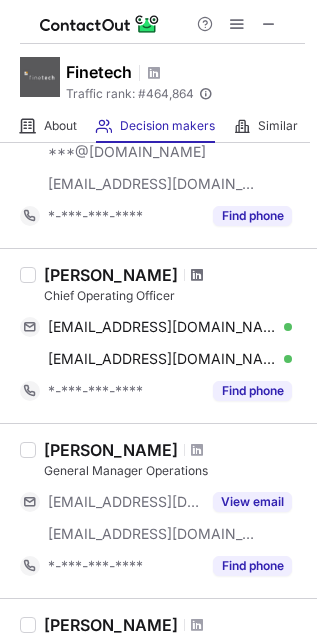 click at bounding box center (197, 275) 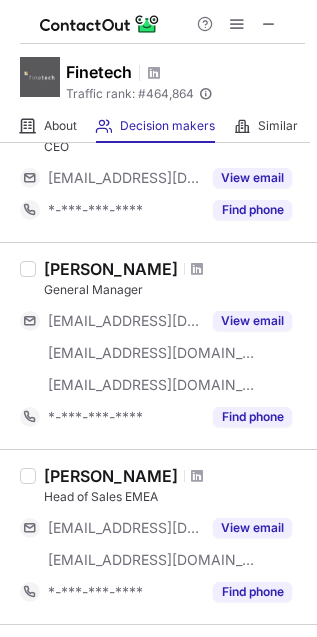 scroll, scrollTop: 787, scrollLeft: 0, axis: vertical 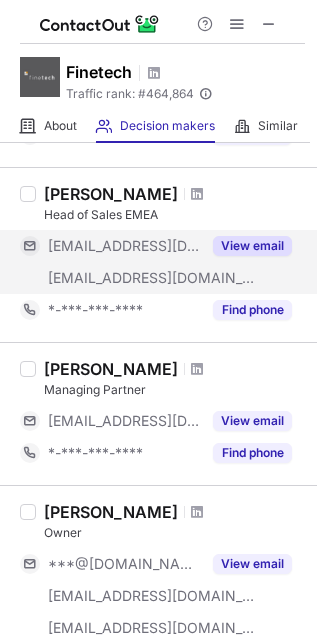 click on "View email" at bounding box center (252, 246) 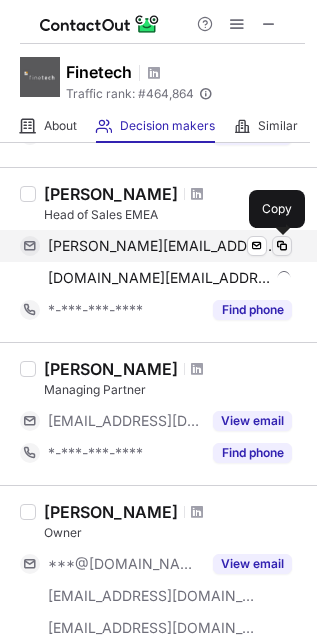 click at bounding box center [282, 246] 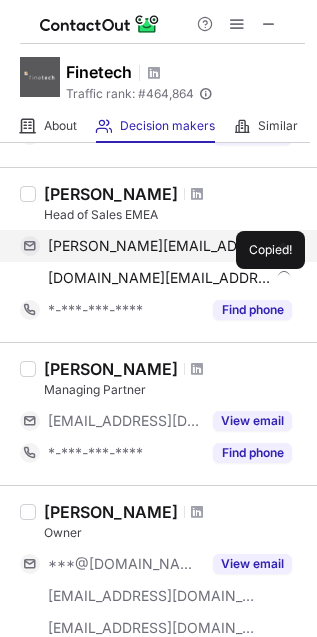 type 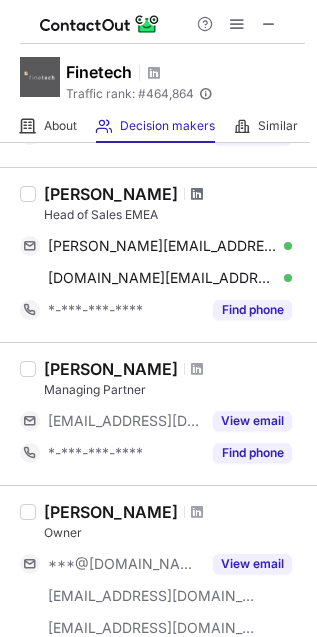 click at bounding box center [197, 194] 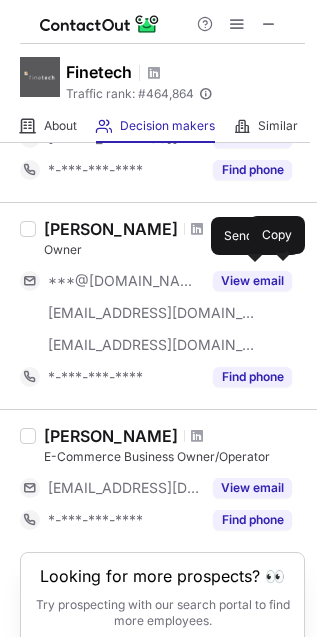 scroll, scrollTop: 1495, scrollLeft: 0, axis: vertical 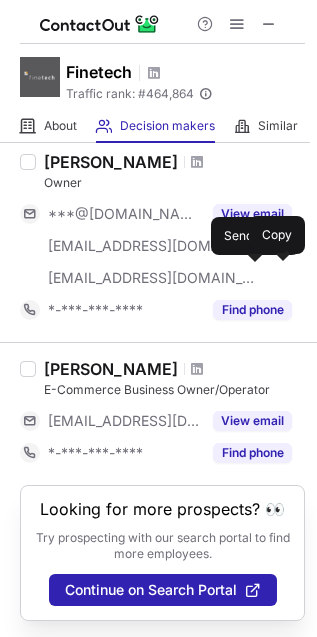 click on "View email" at bounding box center [252, 421] 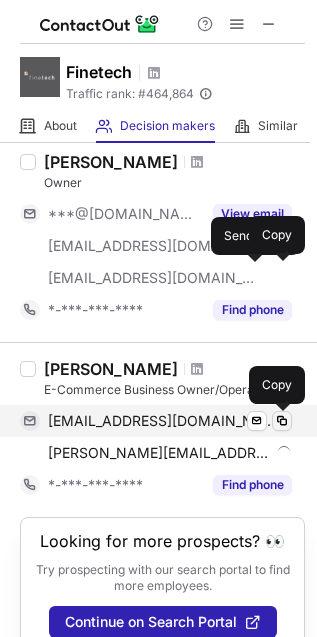 click at bounding box center (282, 421) 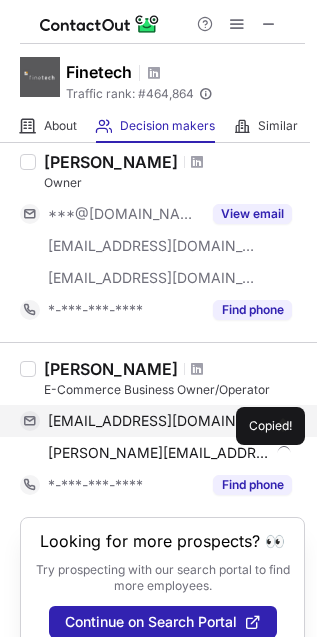 type 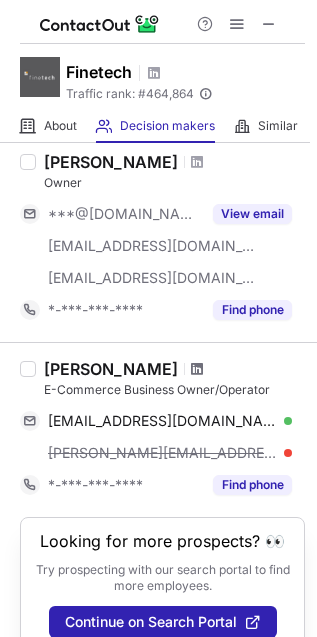 click at bounding box center [197, 369] 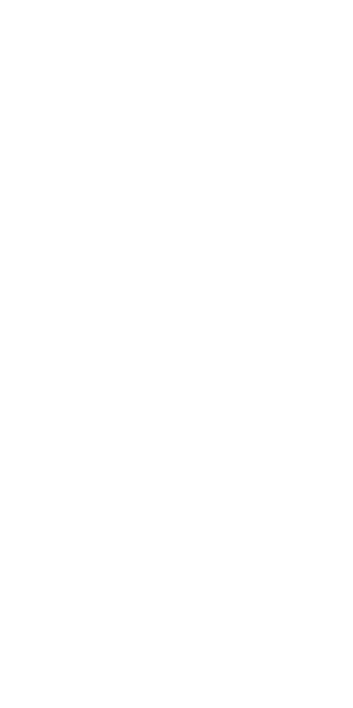 scroll, scrollTop: 0, scrollLeft: 0, axis: both 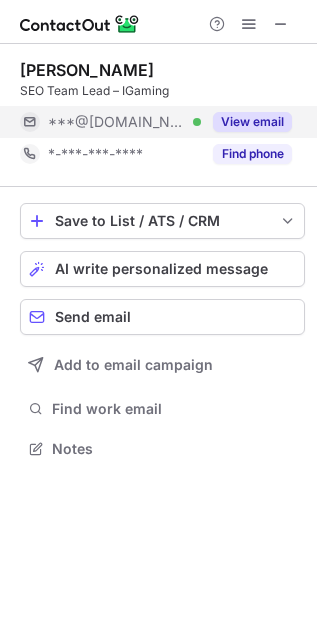 click on "View email" at bounding box center (252, 122) 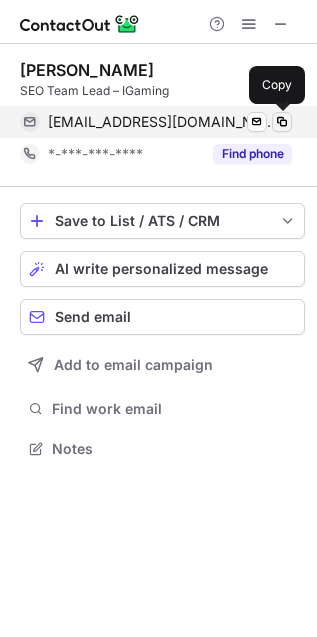 click at bounding box center (282, 122) 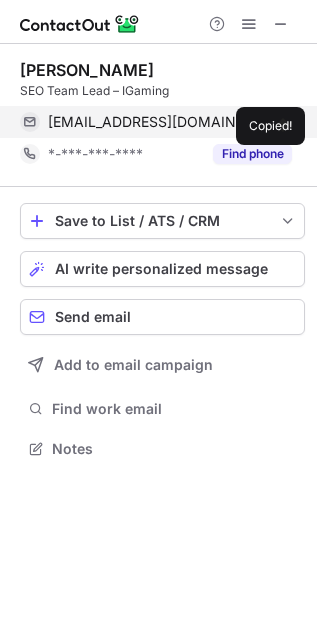 type 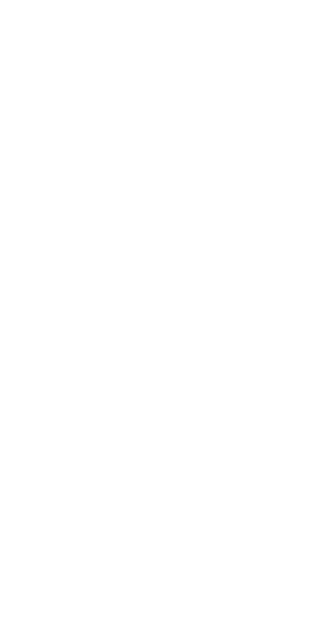 scroll, scrollTop: 0, scrollLeft: 0, axis: both 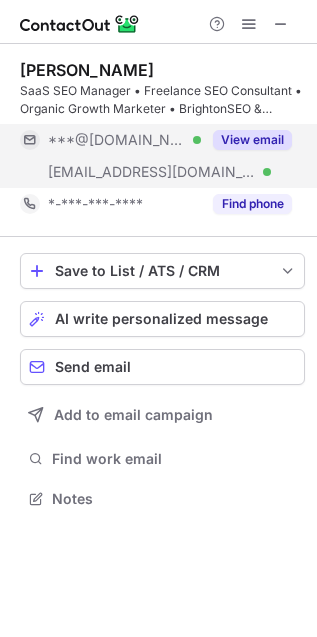 click on "View email" at bounding box center (252, 140) 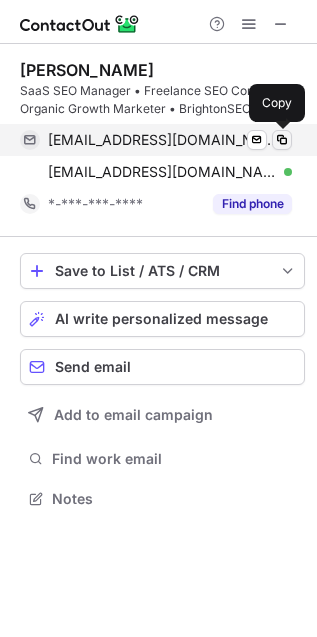click at bounding box center (282, 140) 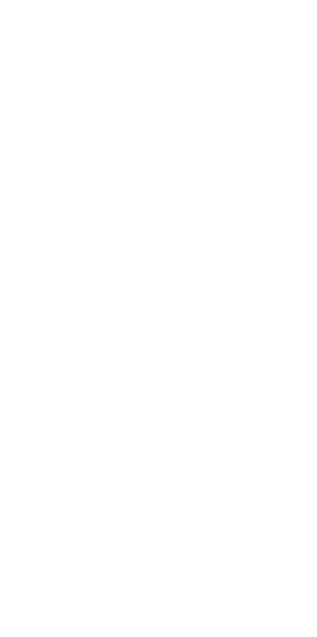 scroll, scrollTop: 0, scrollLeft: 0, axis: both 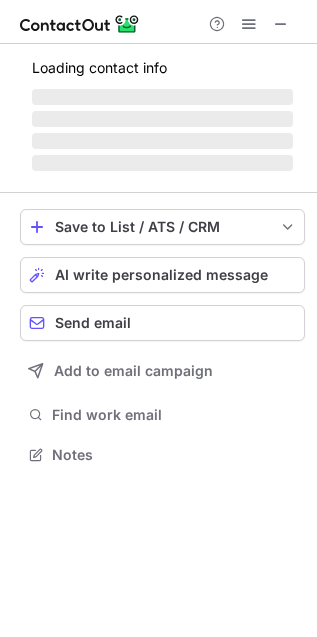 click on "‌" at bounding box center [162, 119] 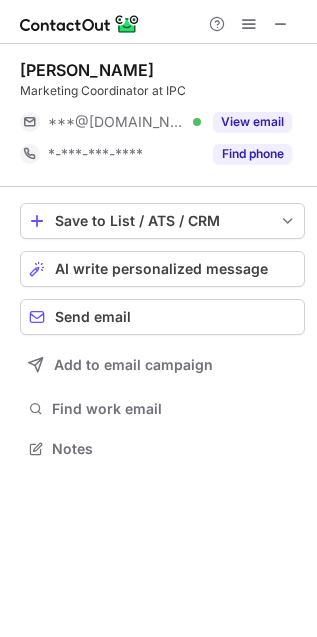 scroll, scrollTop: 435, scrollLeft: 317, axis: both 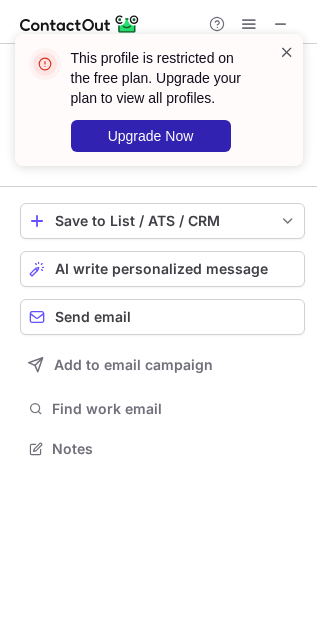 click at bounding box center (287, 52) 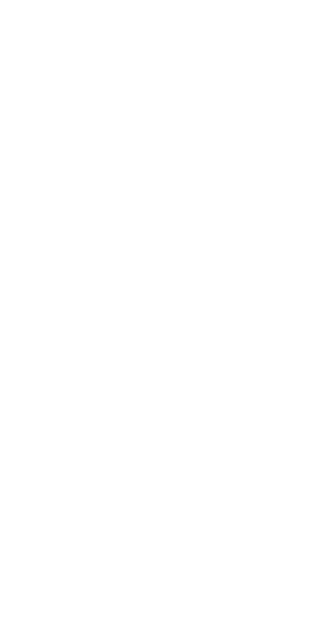 scroll, scrollTop: 0, scrollLeft: 0, axis: both 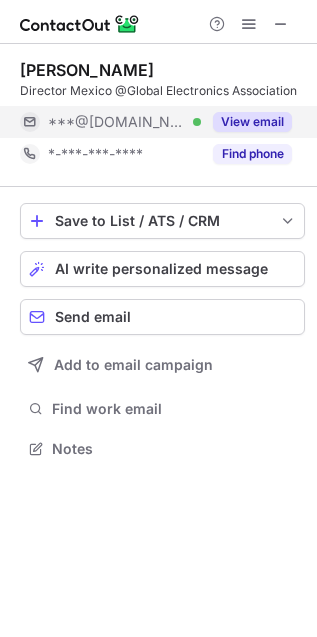 click on "View email" at bounding box center [252, 122] 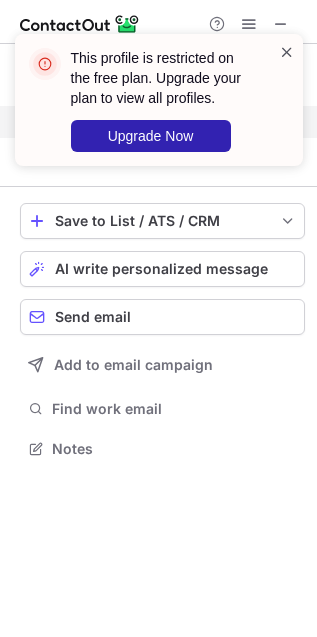 click at bounding box center [287, 52] 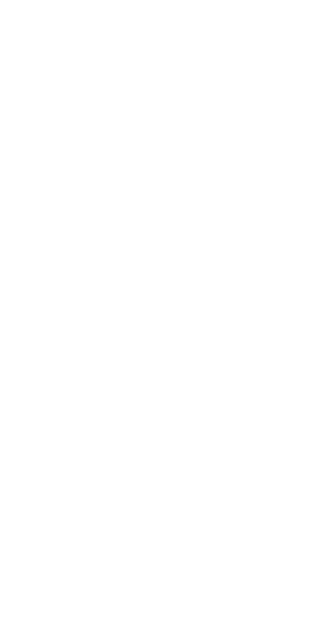 scroll, scrollTop: 0, scrollLeft: 0, axis: both 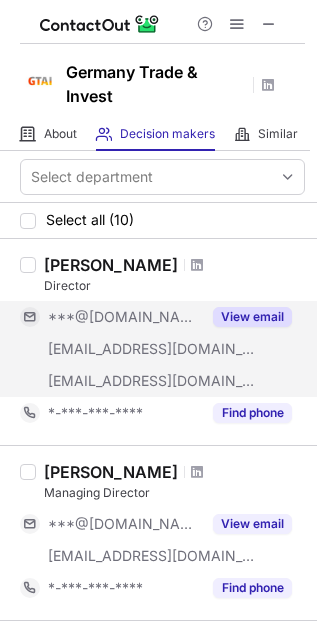 click on "View email" at bounding box center [252, 317] 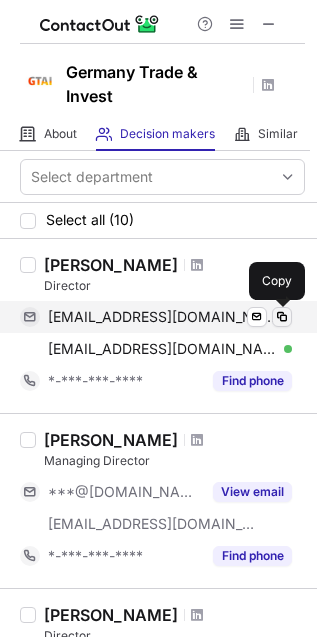 click at bounding box center (282, 317) 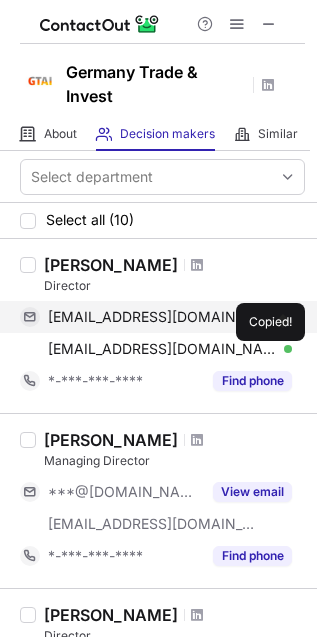 type 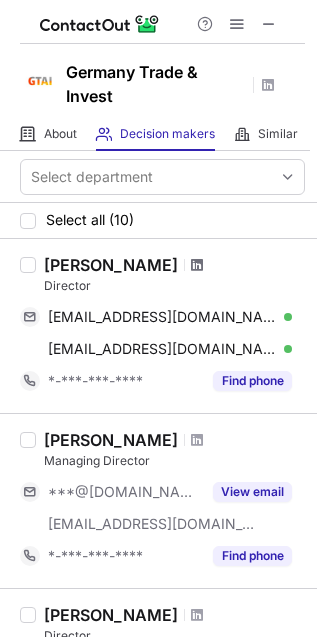 click at bounding box center (197, 265) 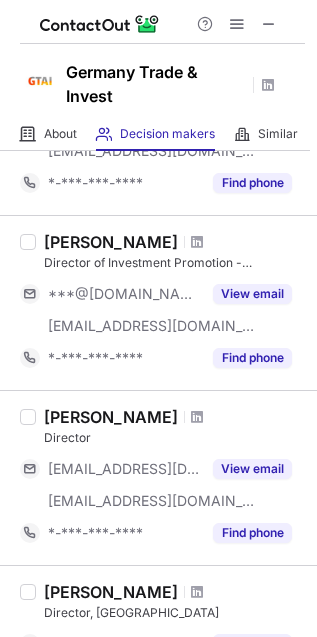 scroll, scrollTop: 557, scrollLeft: 0, axis: vertical 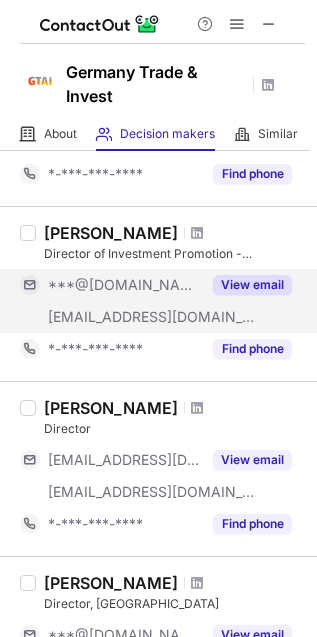 click on "View email" at bounding box center (252, 285) 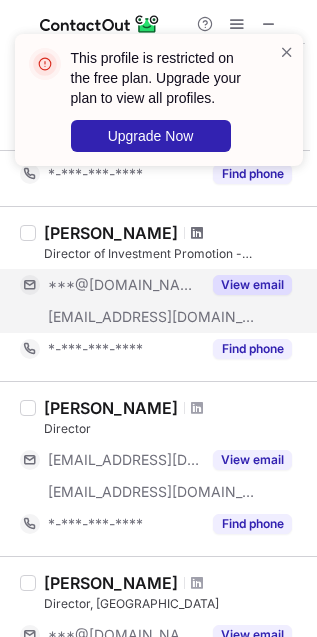 click at bounding box center (197, 233) 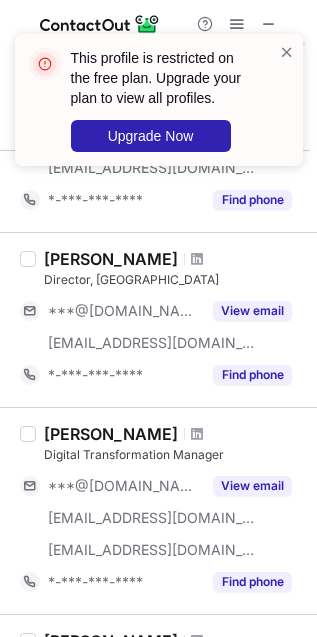 scroll, scrollTop: 932, scrollLeft: 0, axis: vertical 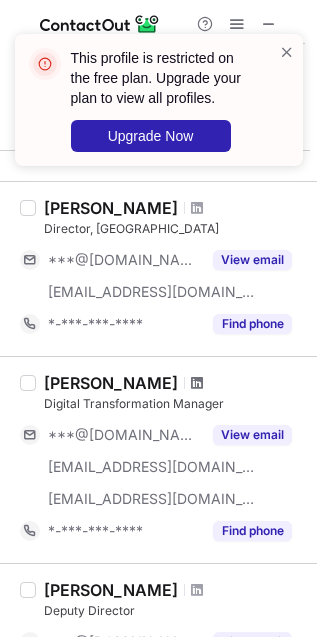 click at bounding box center (197, 383) 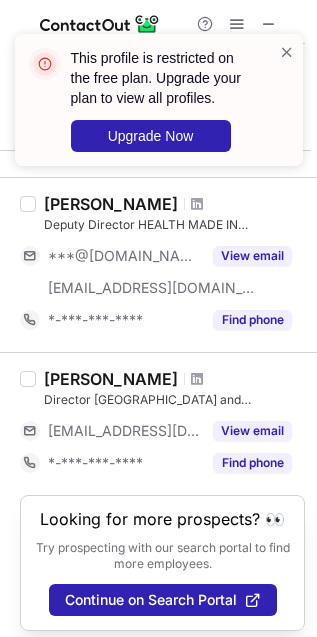 scroll, scrollTop: 1526, scrollLeft: 0, axis: vertical 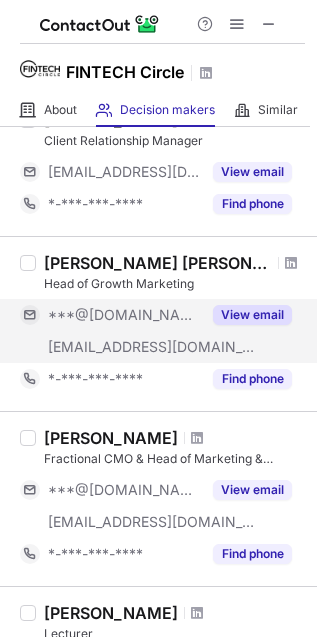 click on "View email" at bounding box center [252, 315] 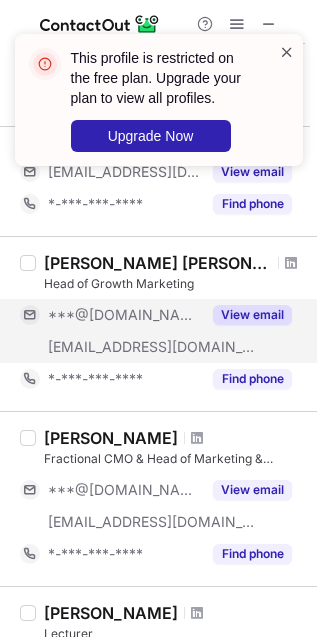 click at bounding box center (287, 52) 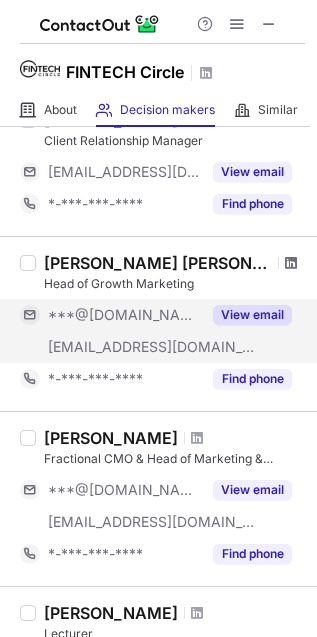 click at bounding box center [291, 263] 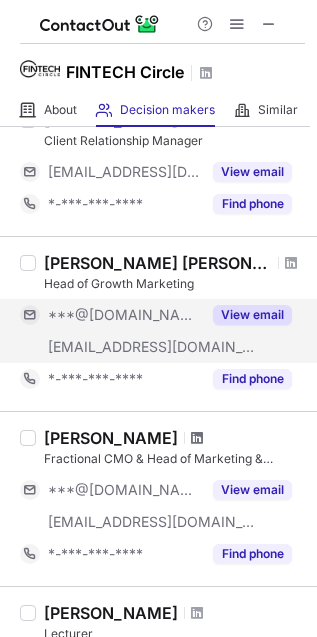 click at bounding box center (197, 438) 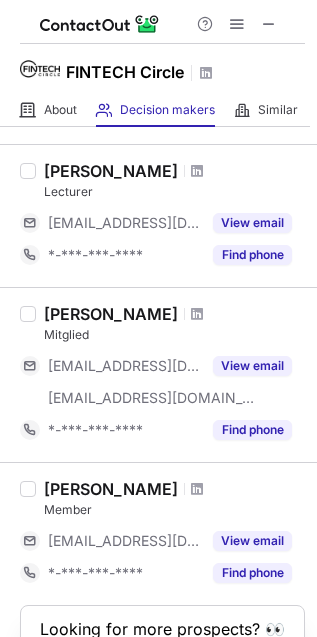 scroll, scrollTop: 1446, scrollLeft: 0, axis: vertical 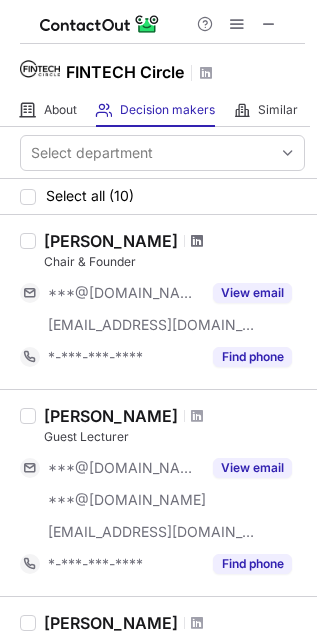 click at bounding box center (197, 241) 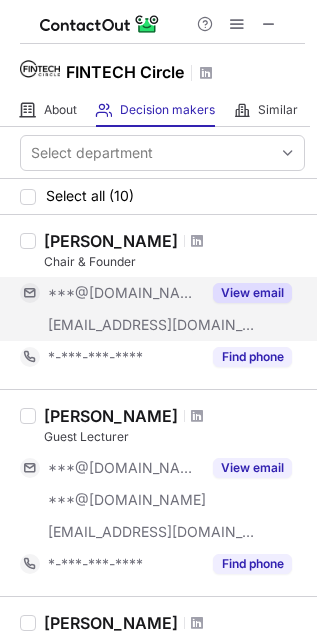 click on "View email" at bounding box center [252, 293] 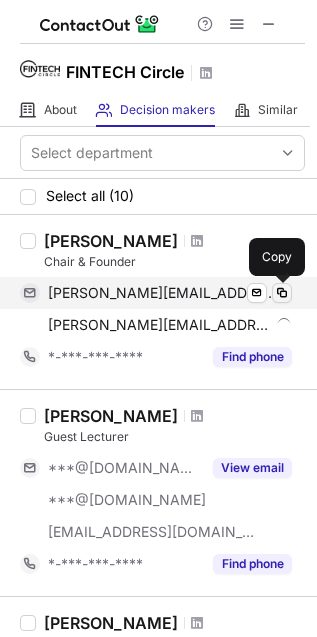 click at bounding box center (282, 293) 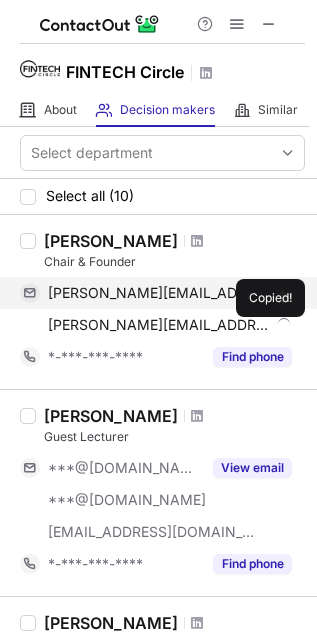 type 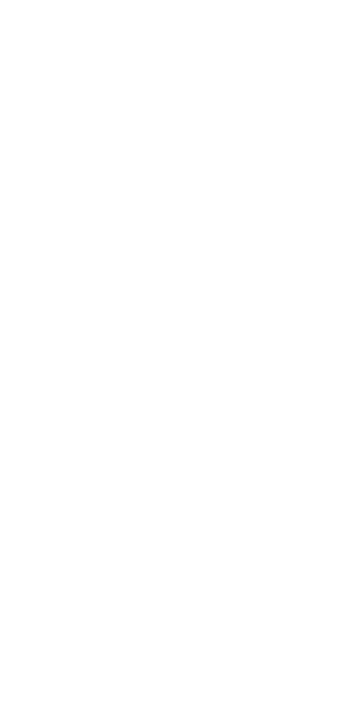 scroll, scrollTop: 0, scrollLeft: 0, axis: both 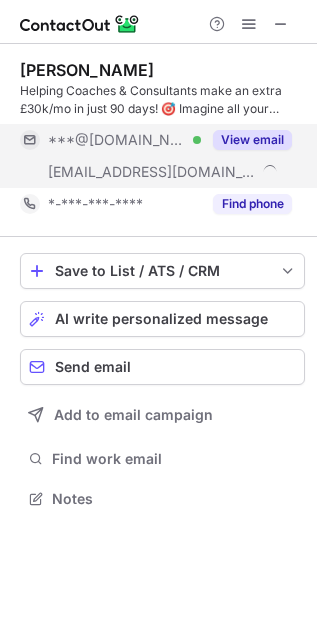 click on "View email" at bounding box center [252, 140] 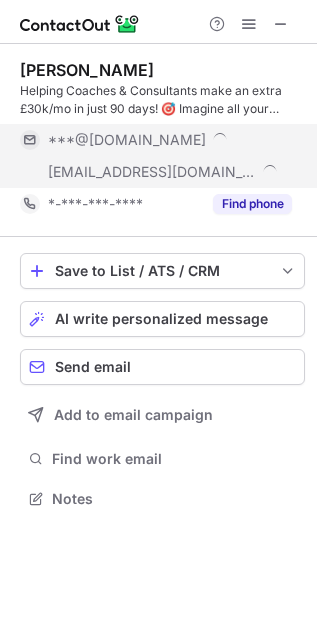scroll, scrollTop: 10, scrollLeft: 10, axis: both 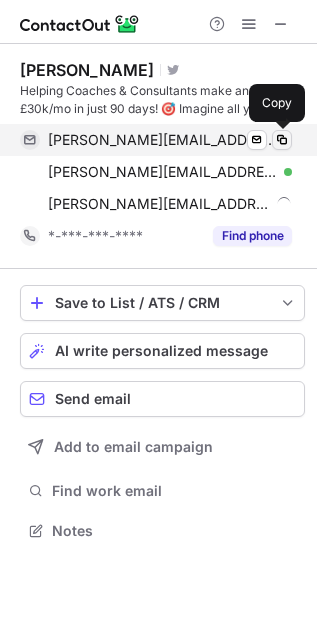 click at bounding box center (282, 140) 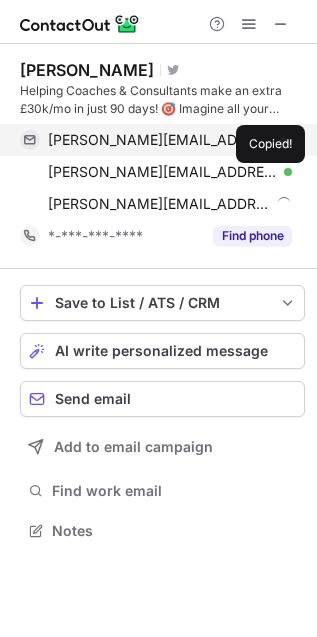 type 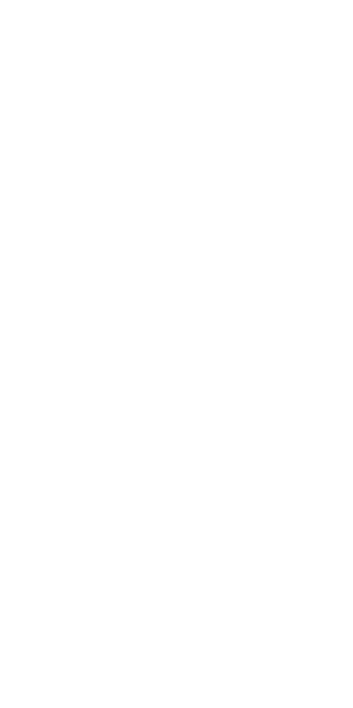 scroll, scrollTop: 0, scrollLeft: 0, axis: both 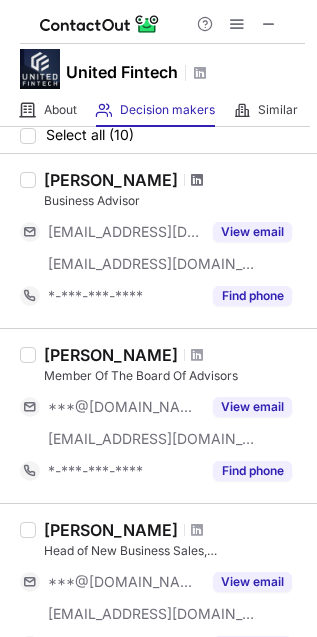 click at bounding box center [197, 180] 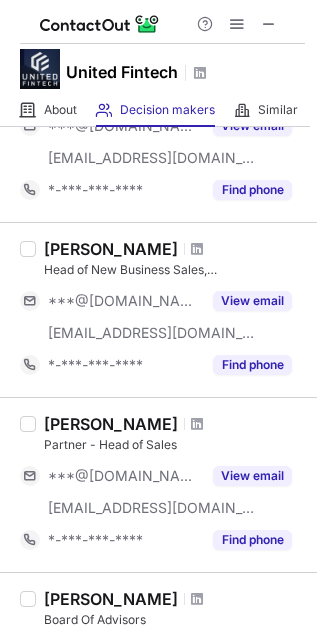 scroll, scrollTop: 343, scrollLeft: 0, axis: vertical 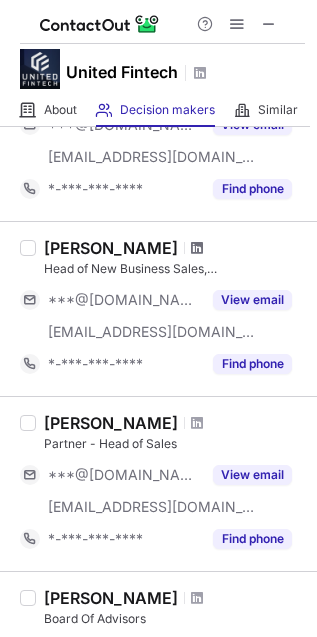 click at bounding box center (197, 248) 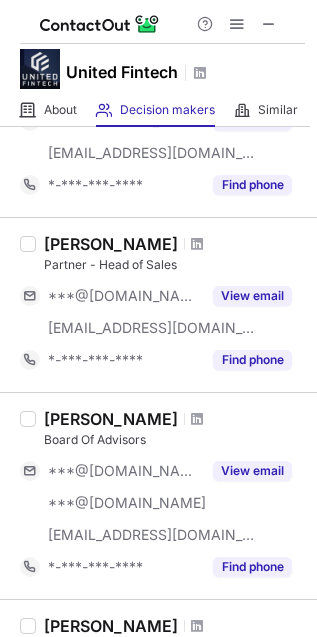 scroll, scrollTop: 557, scrollLeft: 0, axis: vertical 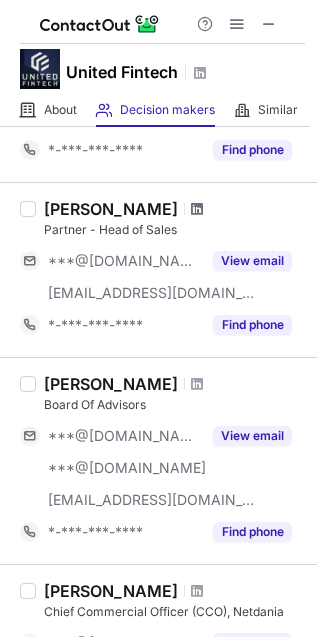 click at bounding box center (197, 209) 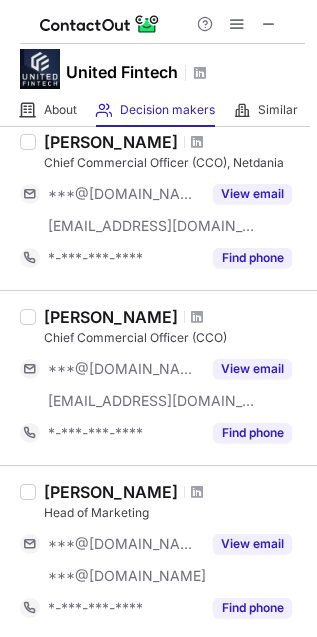 scroll, scrollTop: 1010, scrollLeft: 0, axis: vertical 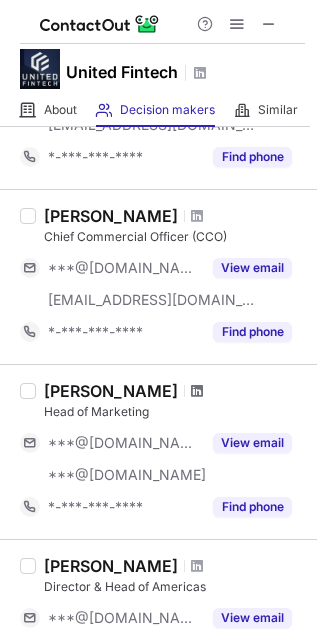 click at bounding box center [197, 391] 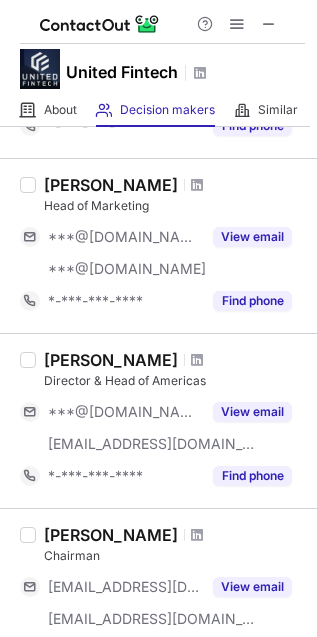 scroll, scrollTop: 1291, scrollLeft: 0, axis: vertical 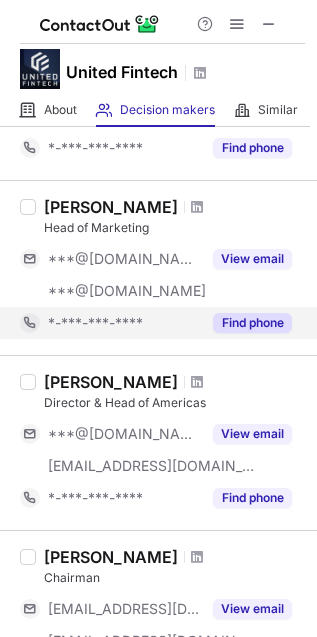 click on "View email" at bounding box center [252, 259] 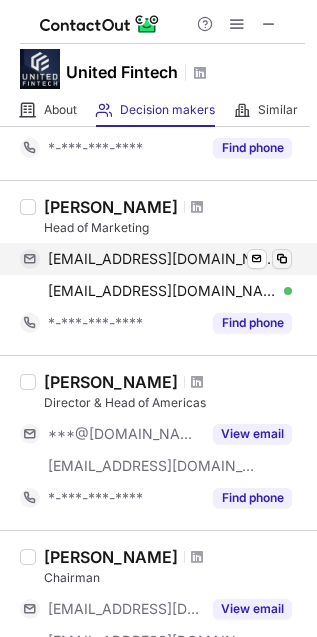 click at bounding box center [282, 259] 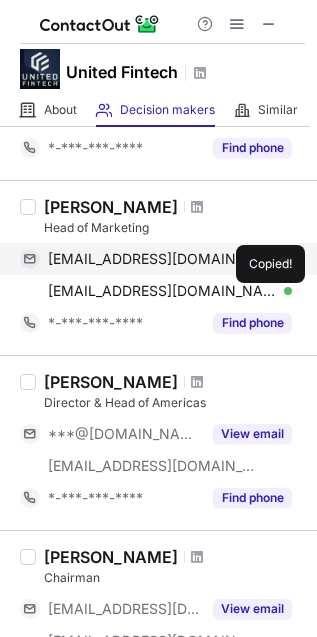 type 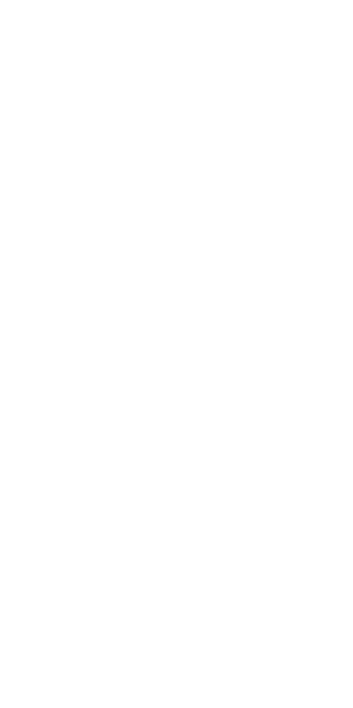 scroll, scrollTop: 0, scrollLeft: 0, axis: both 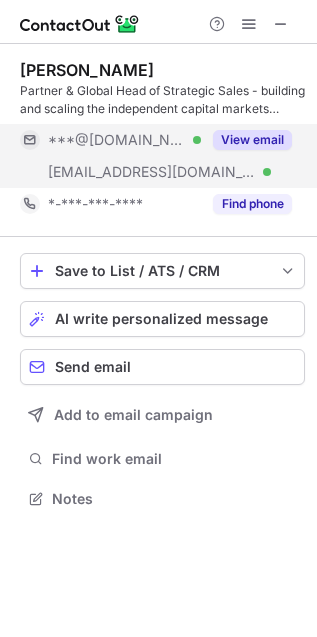 click on "View email" at bounding box center [252, 140] 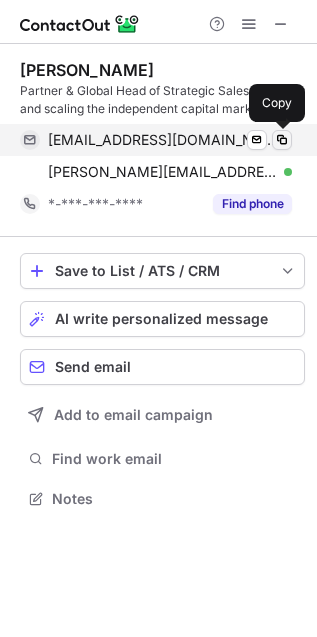 click at bounding box center [282, 140] 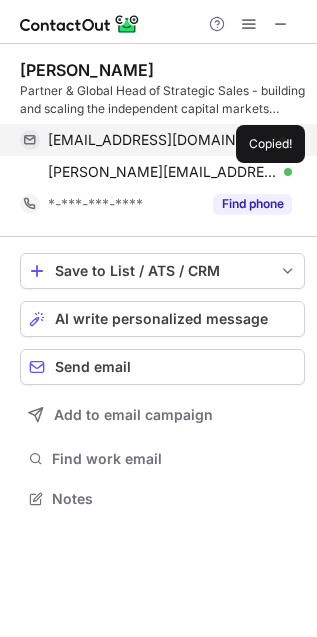 type 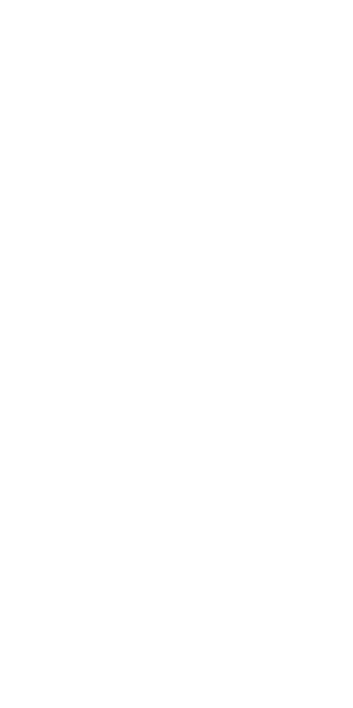 scroll, scrollTop: 0, scrollLeft: 0, axis: both 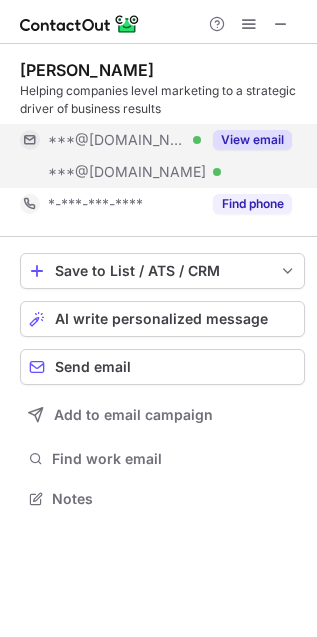 click on "View email" at bounding box center (252, 140) 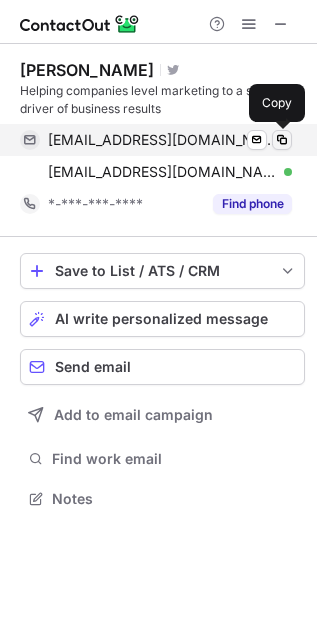 click at bounding box center [282, 140] 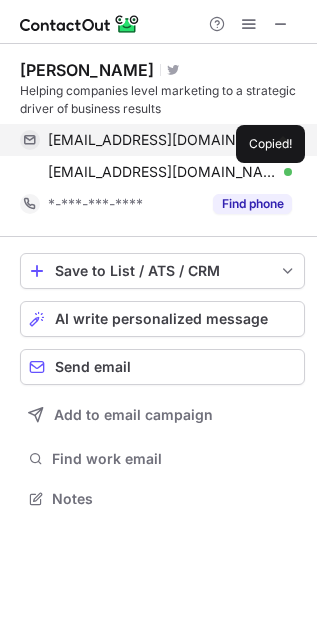 type 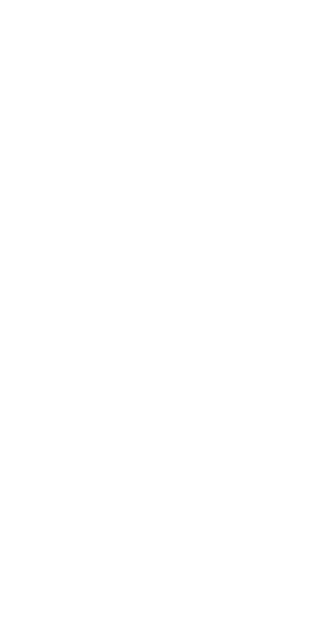 scroll, scrollTop: 0, scrollLeft: 0, axis: both 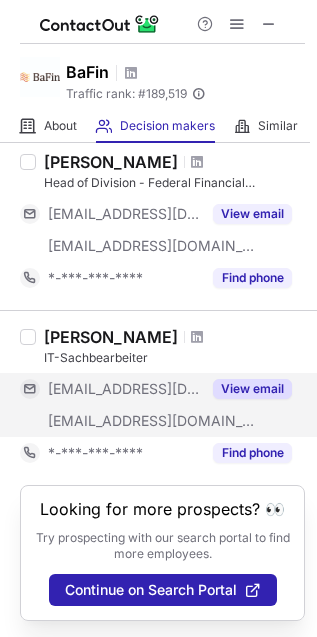 click on "View email" at bounding box center (252, 389) 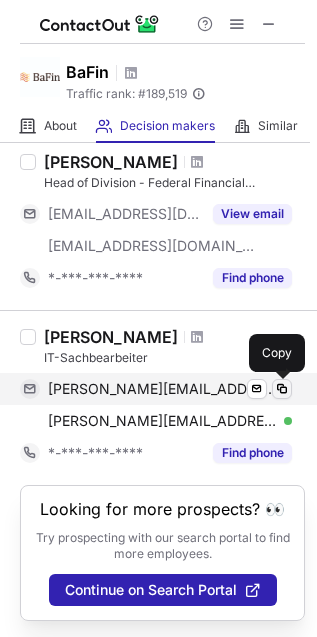 click at bounding box center [282, 389] 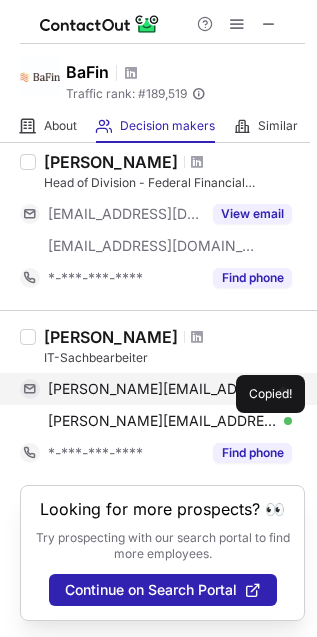 type 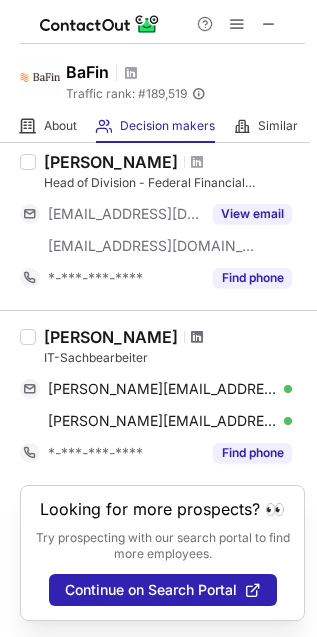 click at bounding box center (197, 337) 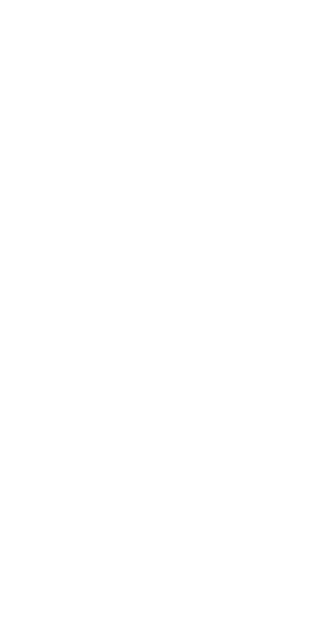 scroll, scrollTop: 0, scrollLeft: 0, axis: both 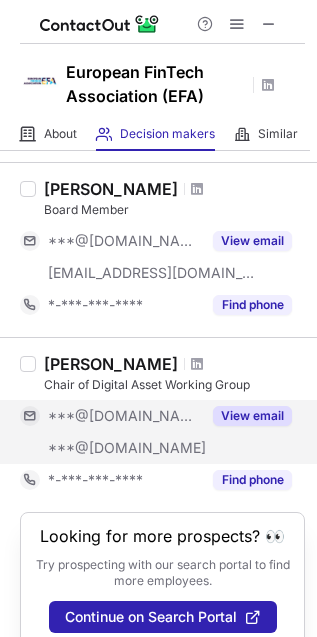 click on "View email" at bounding box center [252, 416] 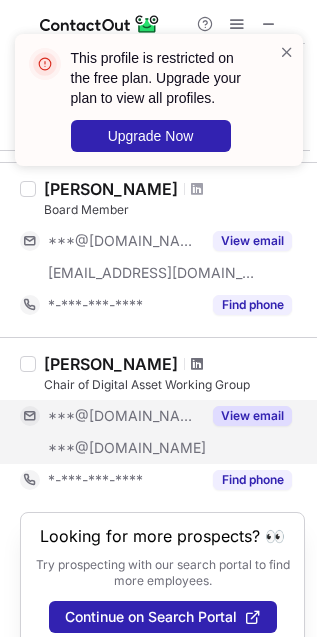 click at bounding box center (197, 364) 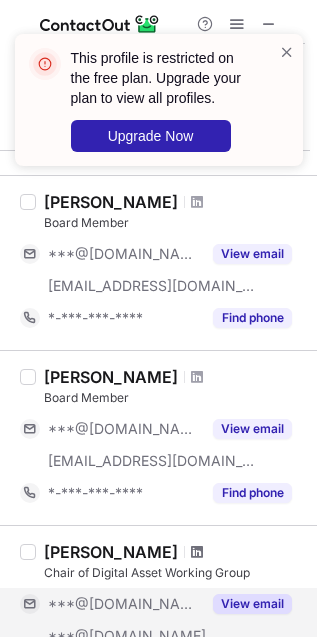 scroll, scrollTop: 0, scrollLeft: 0, axis: both 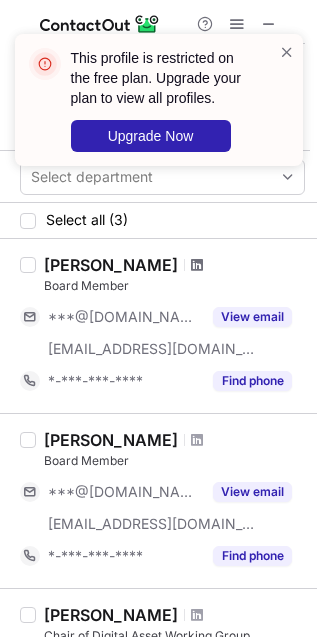 click at bounding box center (197, 265) 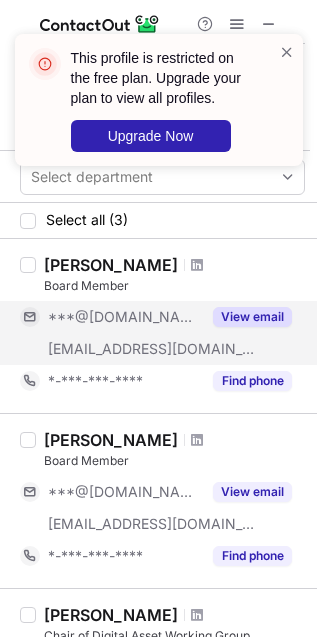 click on "View email" at bounding box center (252, 317) 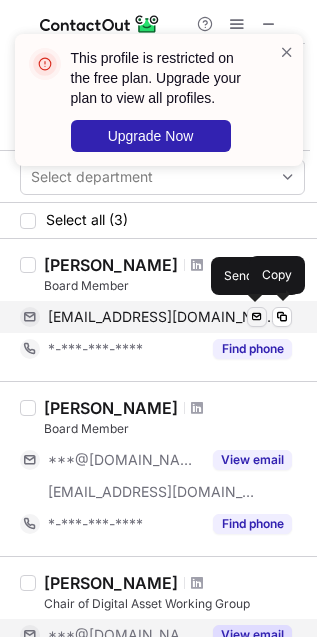 click at bounding box center [282, 317] 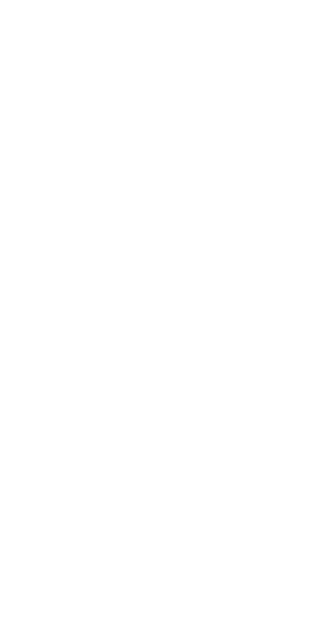 scroll, scrollTop: 0, scrollLeft: 0, axis: both 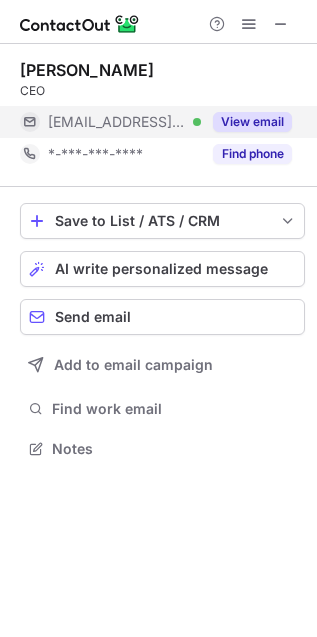 click on "View email" at bounding box center (252, 122) 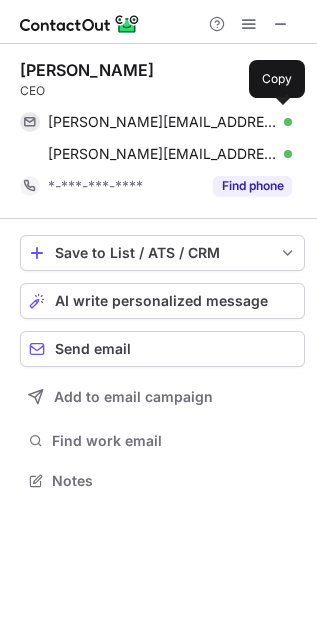 scroll, scrollTop: 10, scrollLeft: 10, axis: both 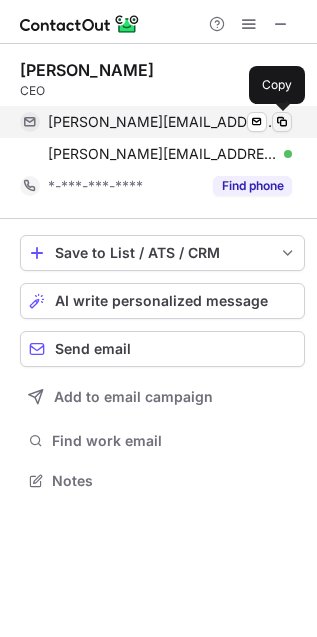 click at bounding box center [282, 122] 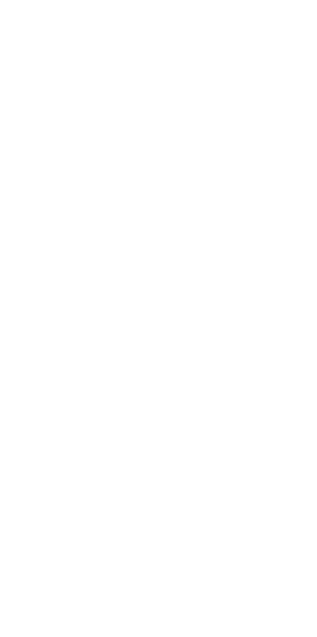 scroll, scrollTop: 0, scrollLeft: 0, axis: both 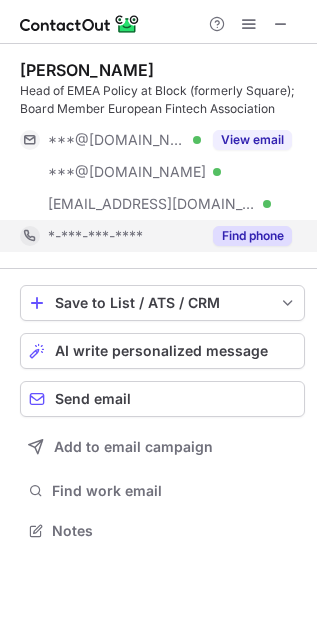 click on "View email" at bounding box center (252, 140) 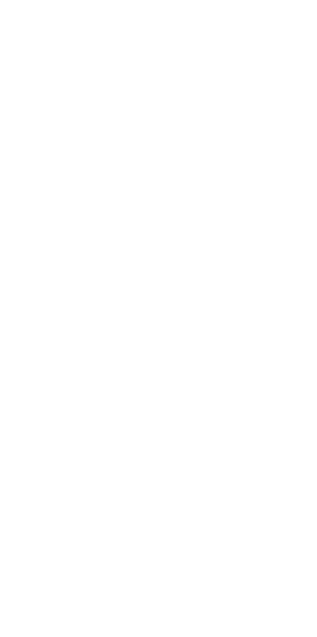 scroll, scrollTop: 0, scrollLeft: 0, axis: both 